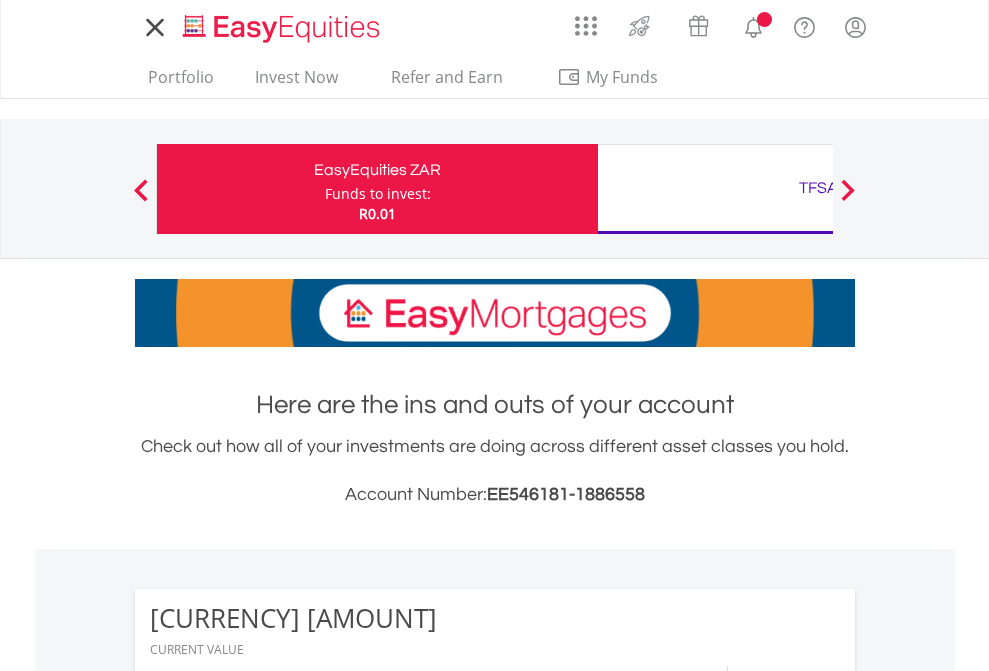 scroll, scrollTop: 0, scrollLeft: 0, axis: both 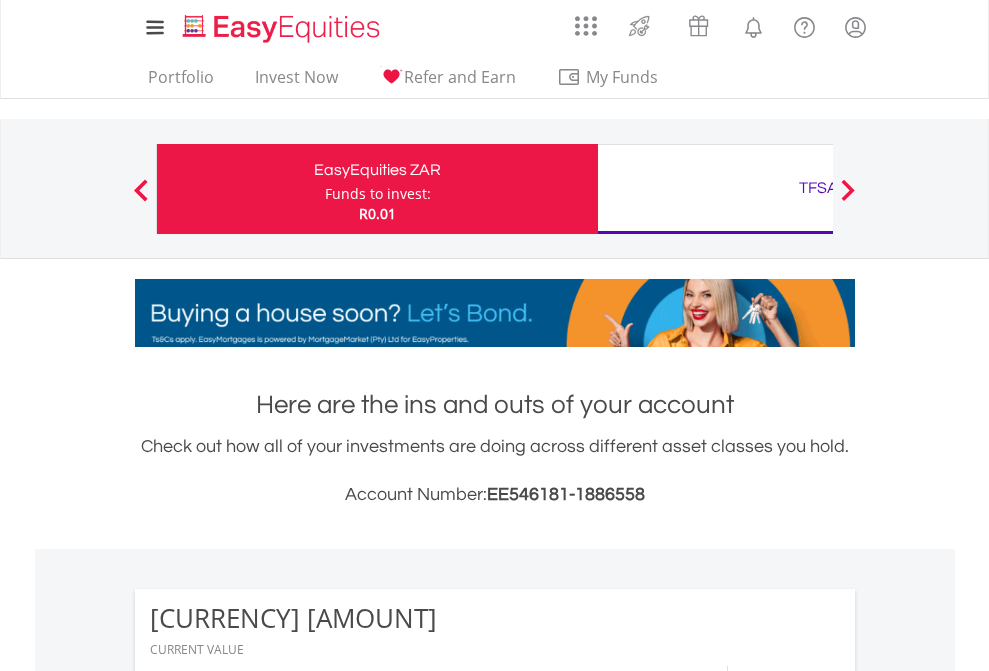 click on "Funds to invest:" at bounding box center [378, 194] 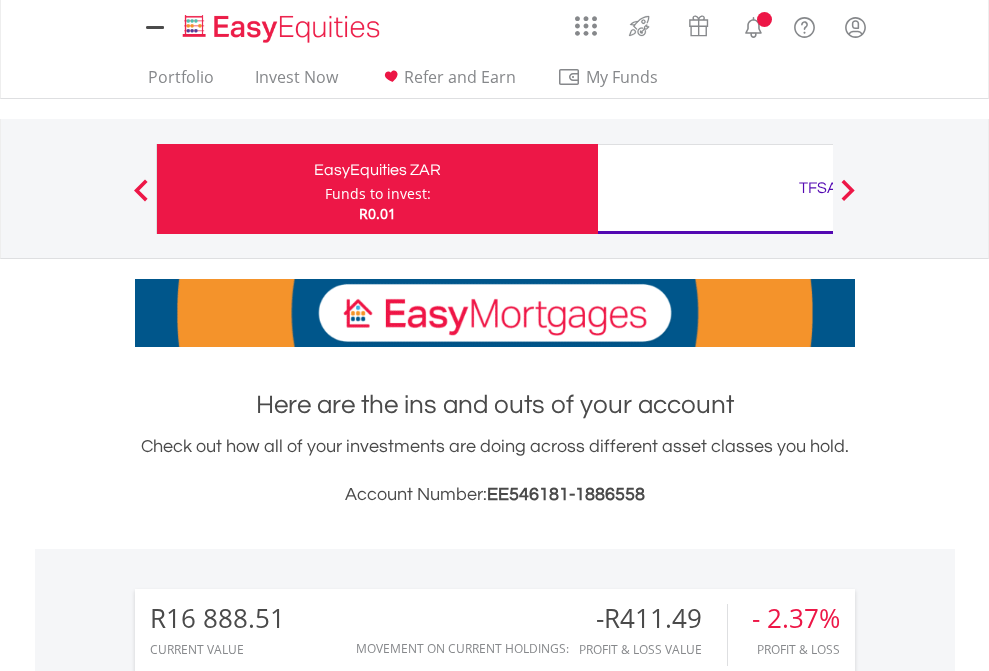 scroll, scrollTop: 0, scrollLeft: 0, axis: both 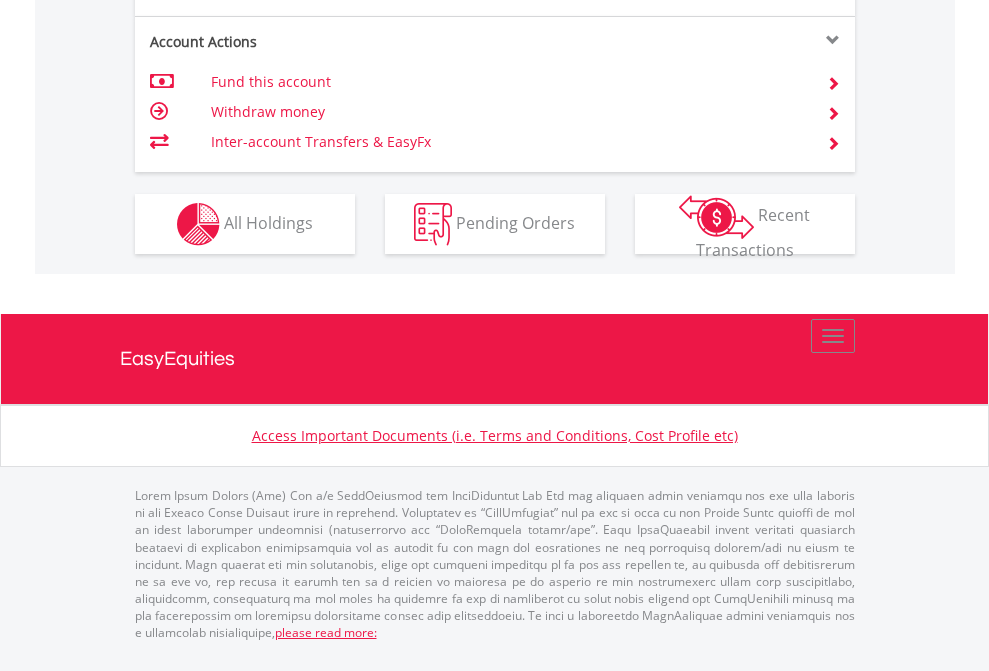 click on "Investment types" at bounding box center [706, -337] 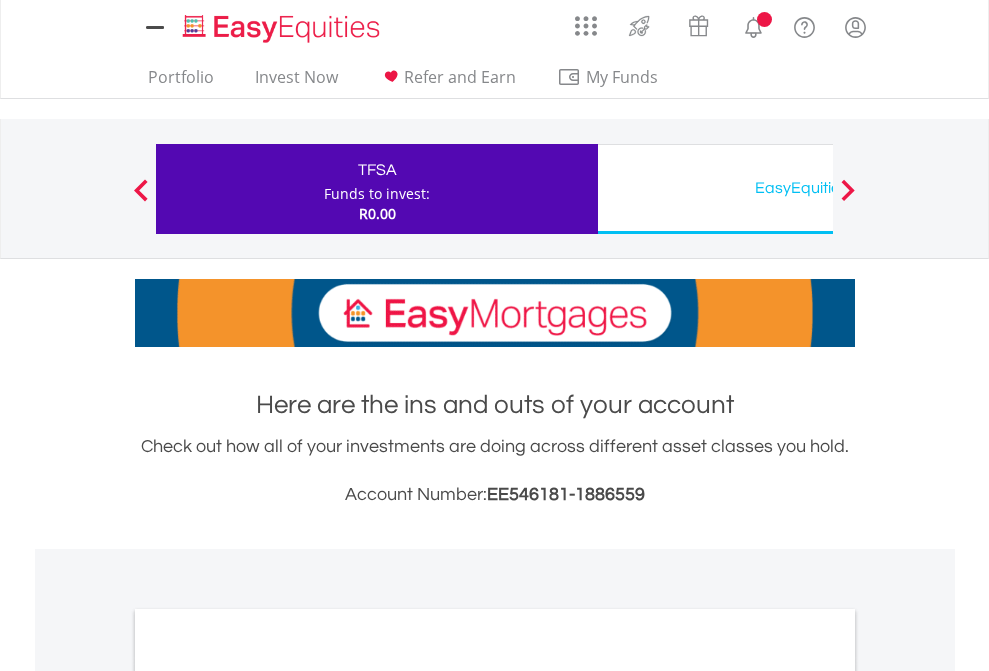 scroll, scrollTop: 0, scrollLeft: 0, axis: both 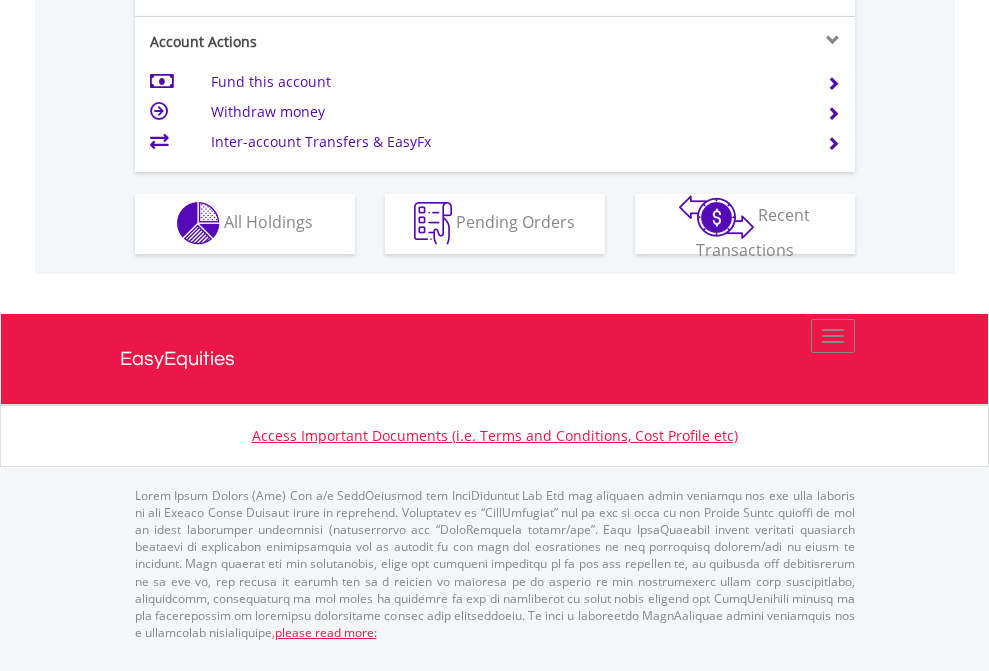 click on "Investment types" at bounding box center [706, -353] 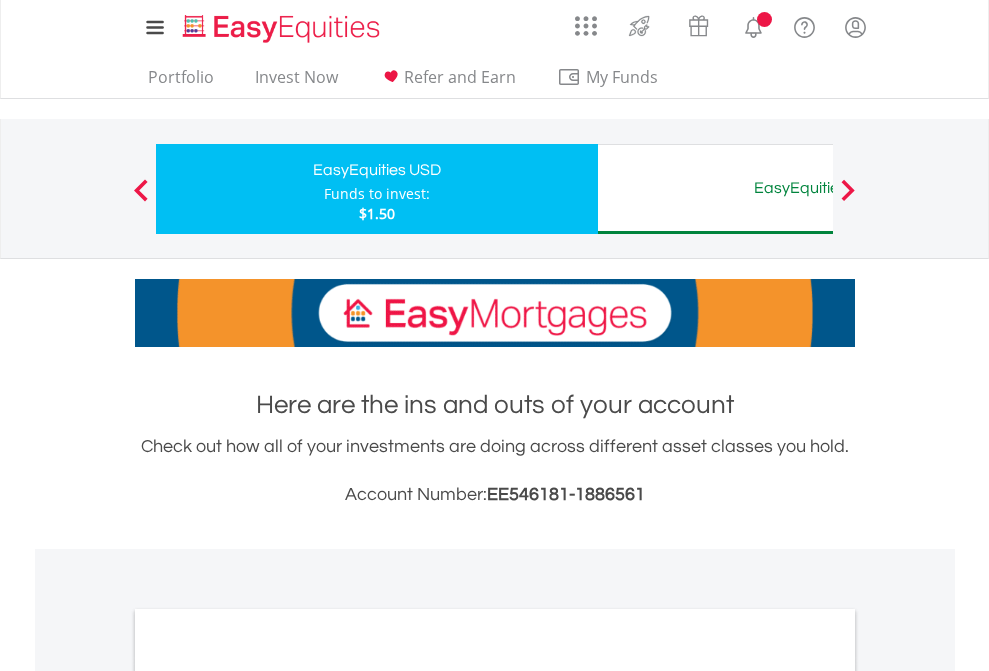 scroll, scrollTop: 0, scrollLeft: 0, axis: both 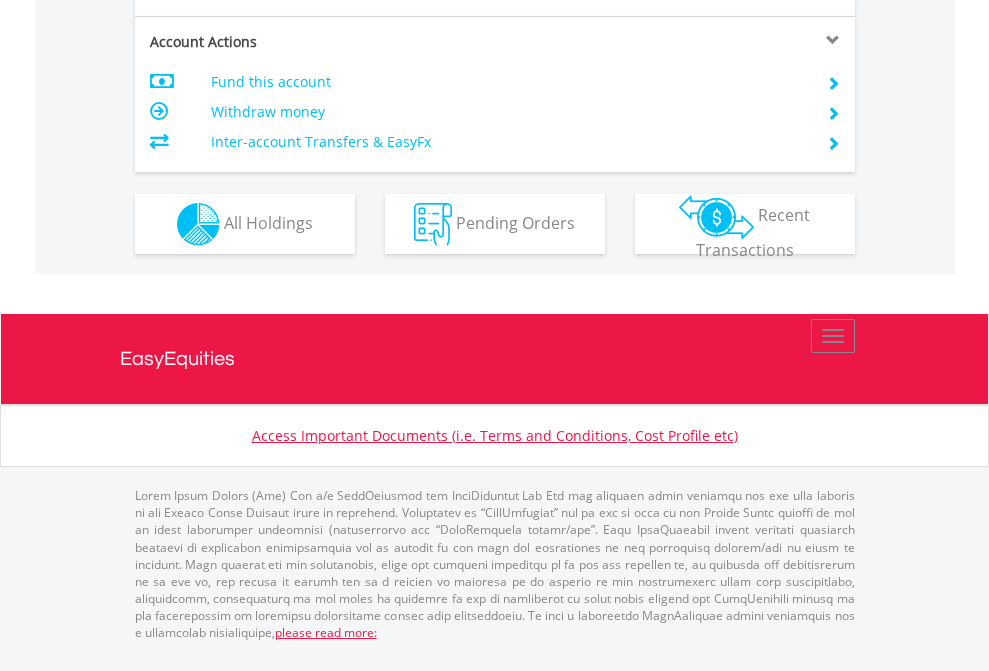 click on "Investment types" at bounding box center (706, -337) 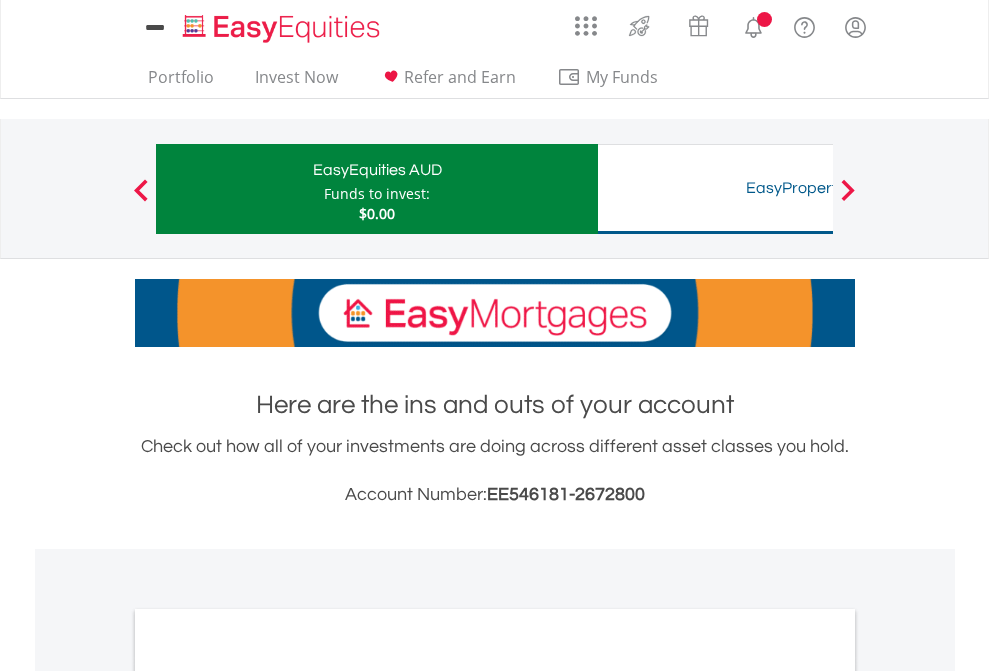 scroll, scrollTop: 0, scrollLeft: 0, axis: both 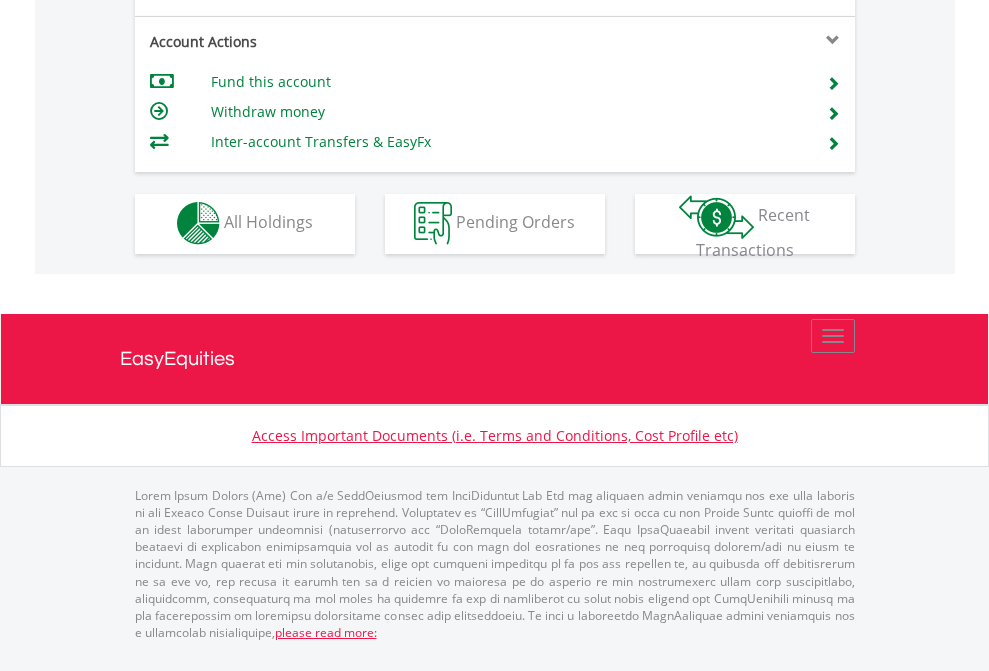 click on "Investment types" at bounding box center [706, -353] 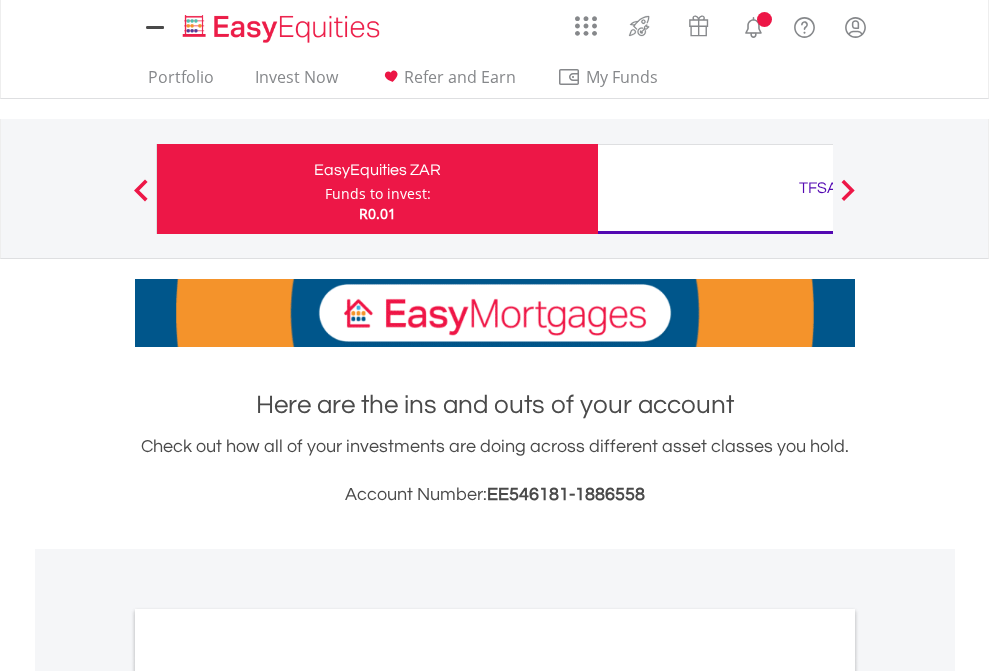 scroll, scrollTop: 1202, scrollLeft: 0, axis: vertical 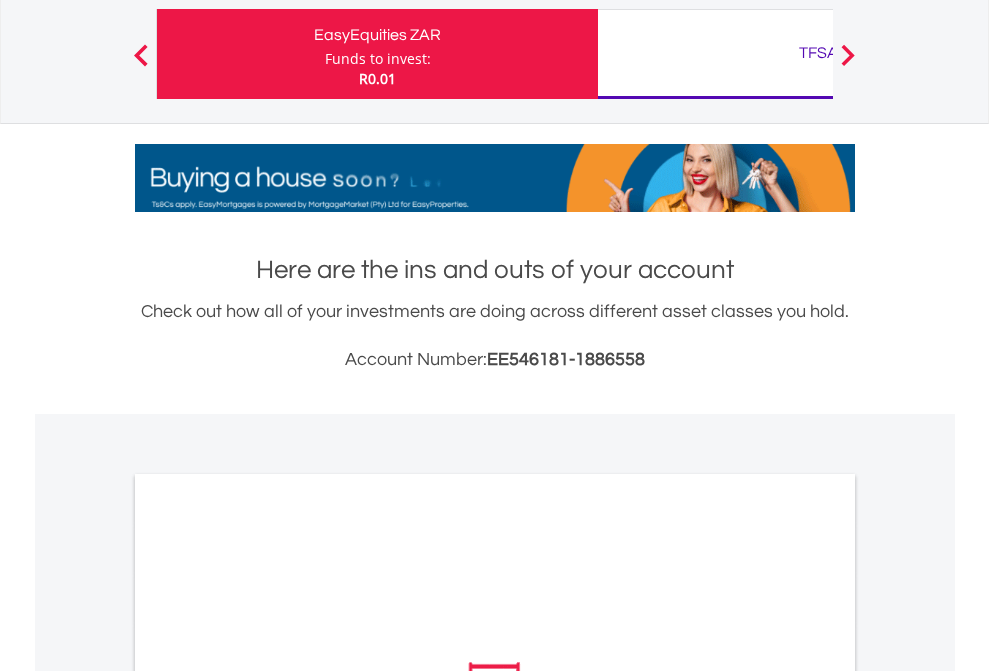 click on "All Holdings" at bounding box center [268, 961] 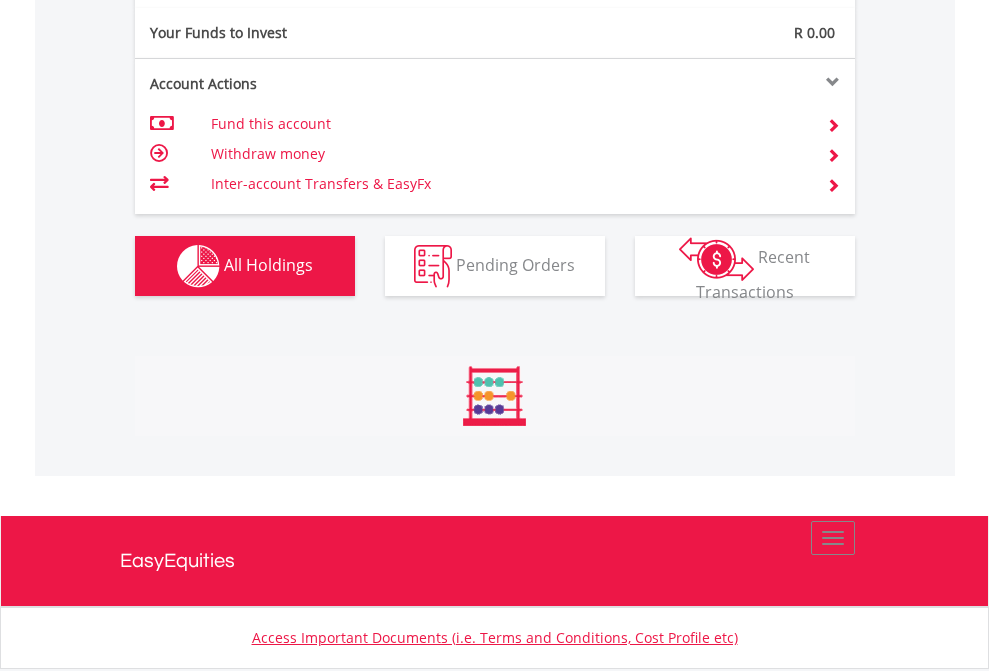 scroll, scrollTop: 999808, scrollLeft: 999687, axis: both 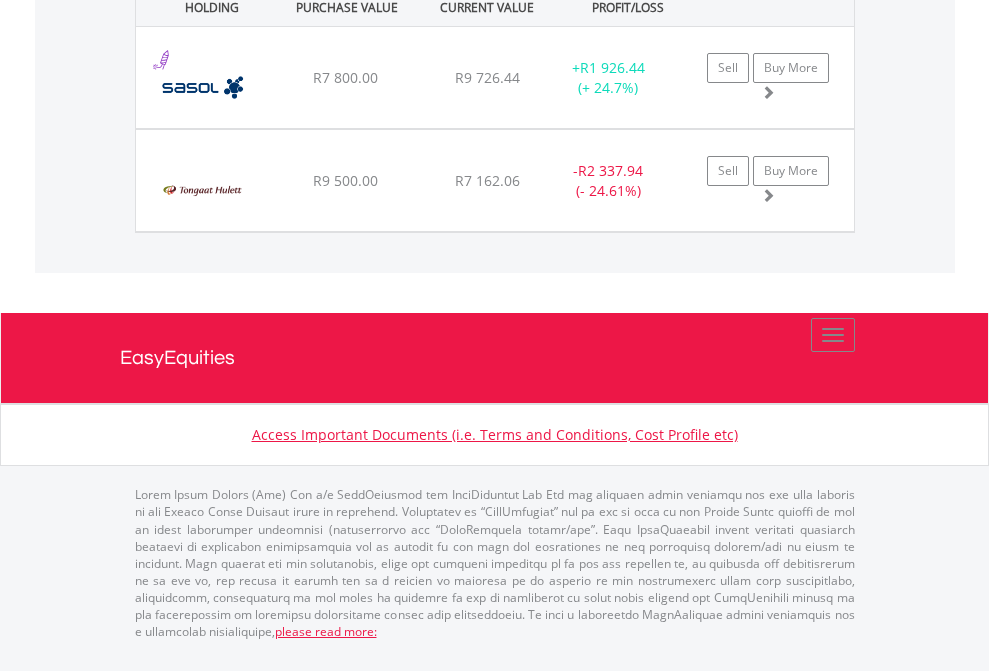 click on "TFSA" at bounding box center (818, -1442) 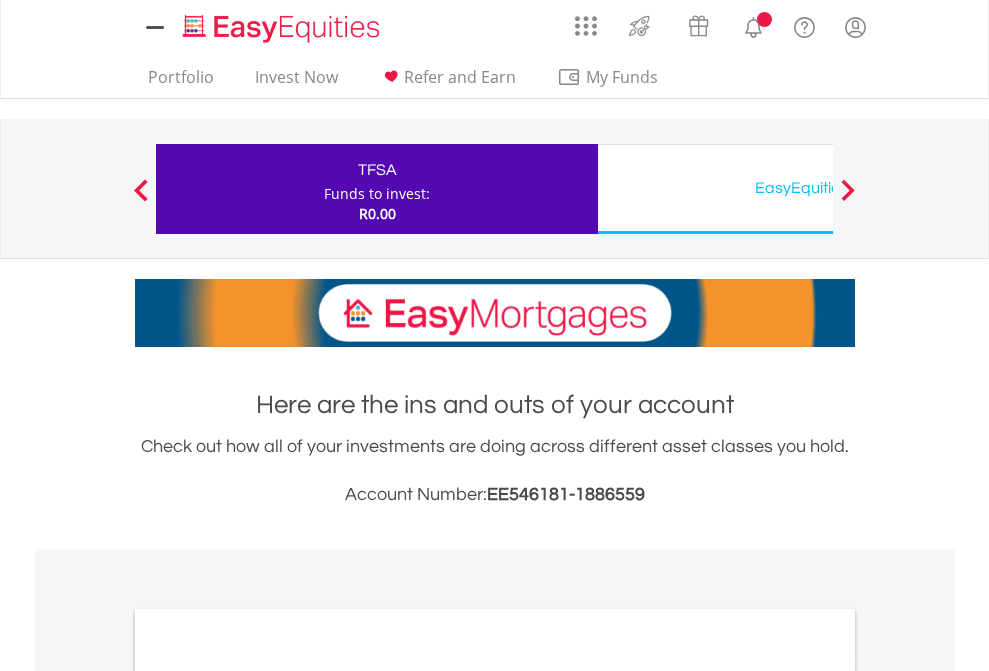 click on "All Holdings" at bounding box center (268, 1096) 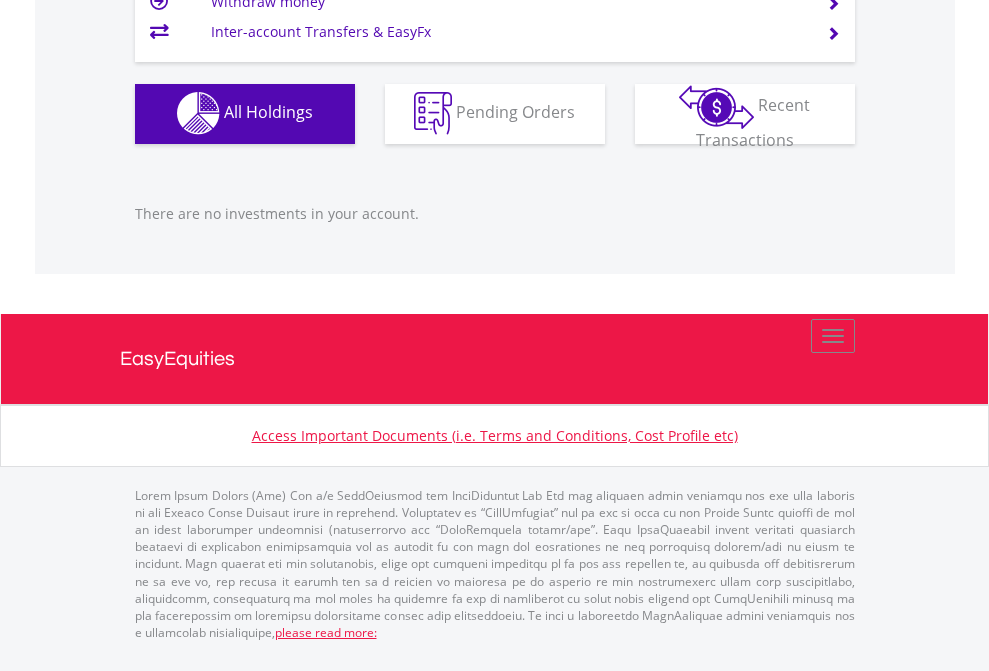 scroll, scrollTop: 1980, scrollLeft: 0, axis: vertical 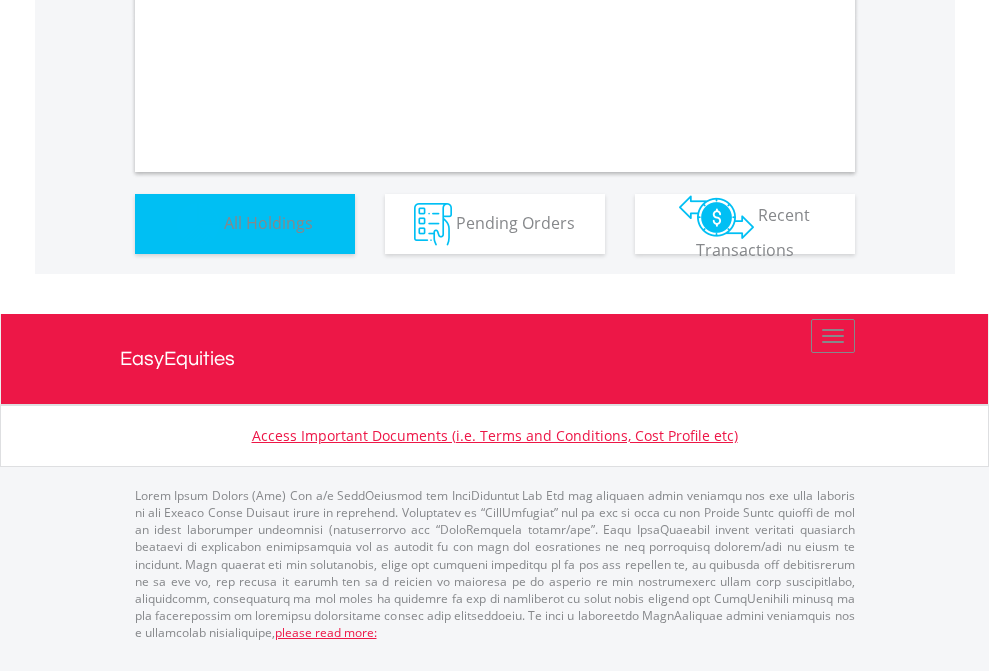 click on "All Holdings" at bounding box center [268, 222] 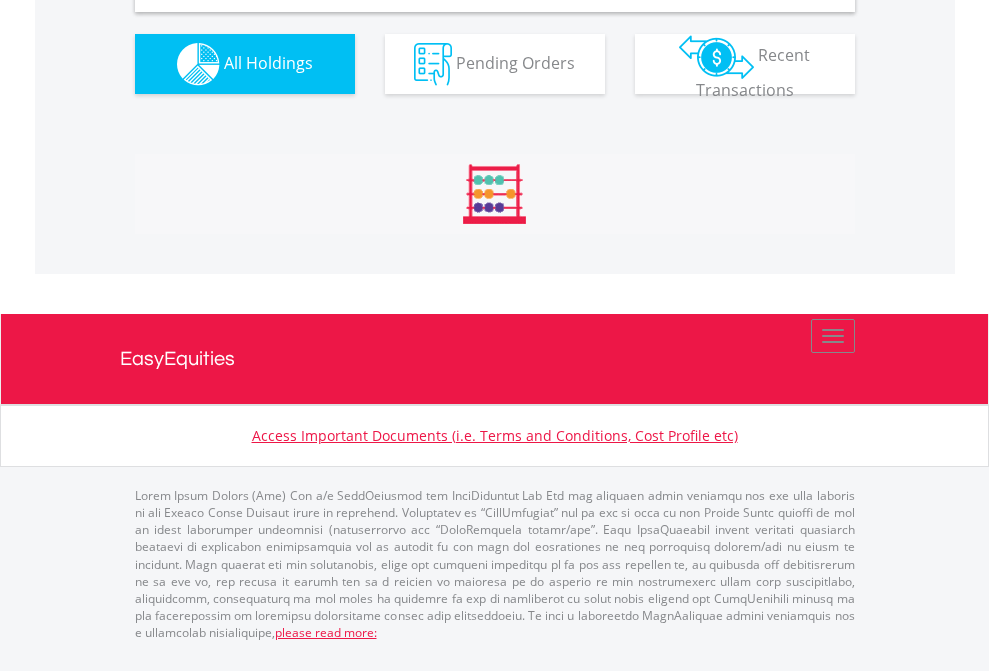 scroll, scrollTop: 1933, scrollLeft: 0, axis: vertical 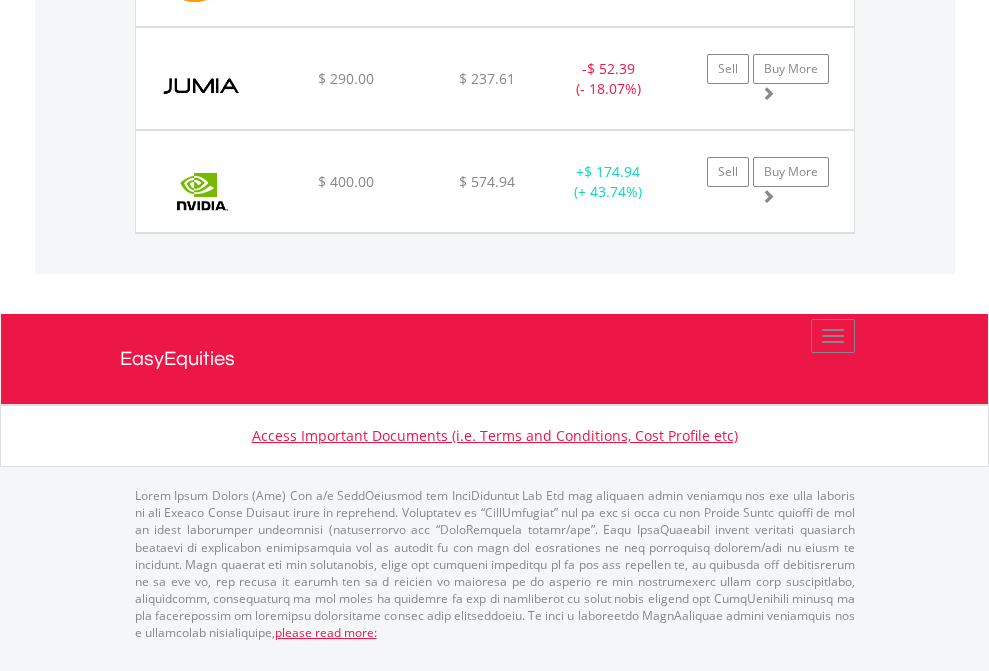 click on "EasyEquities AUD" at bounding box center (818, -1174) 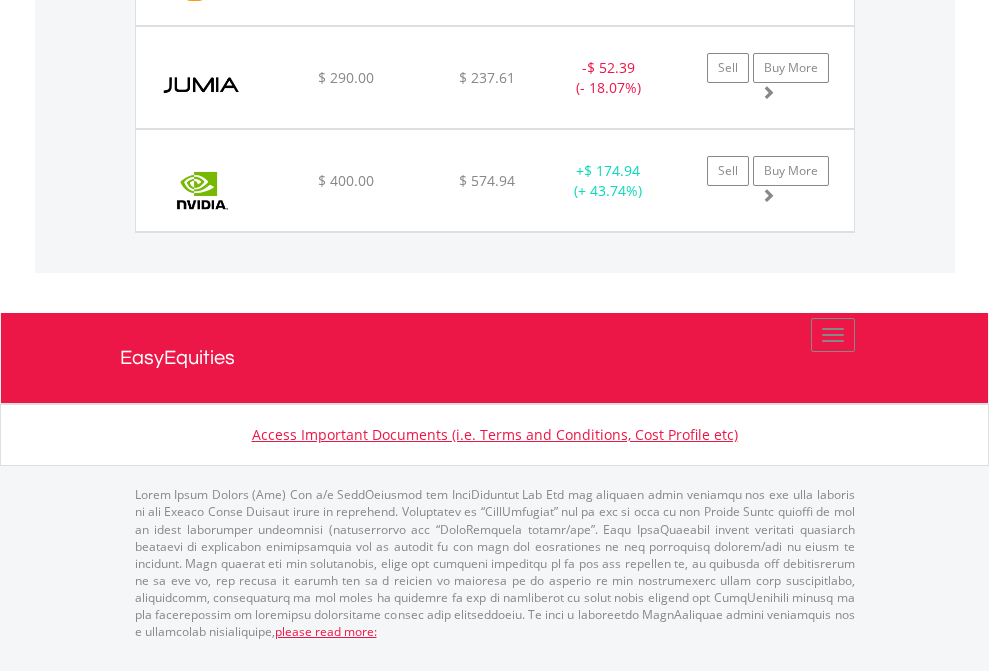 scroll, scrollTop: 144, scrollLeft: 0, axis: vertical 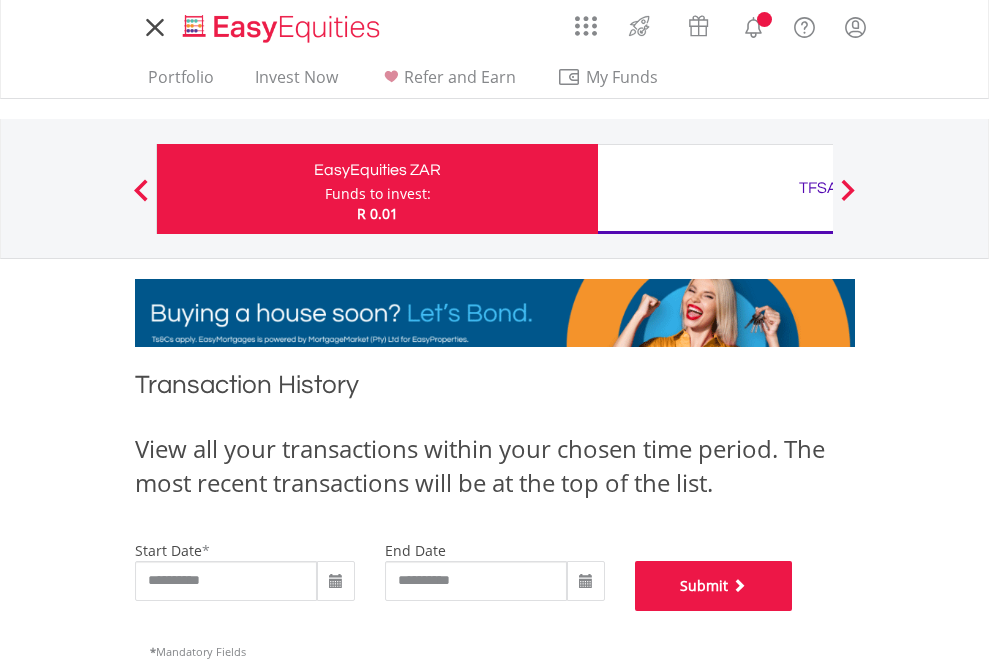 click on "Submit" at bounding box center [714, 586] 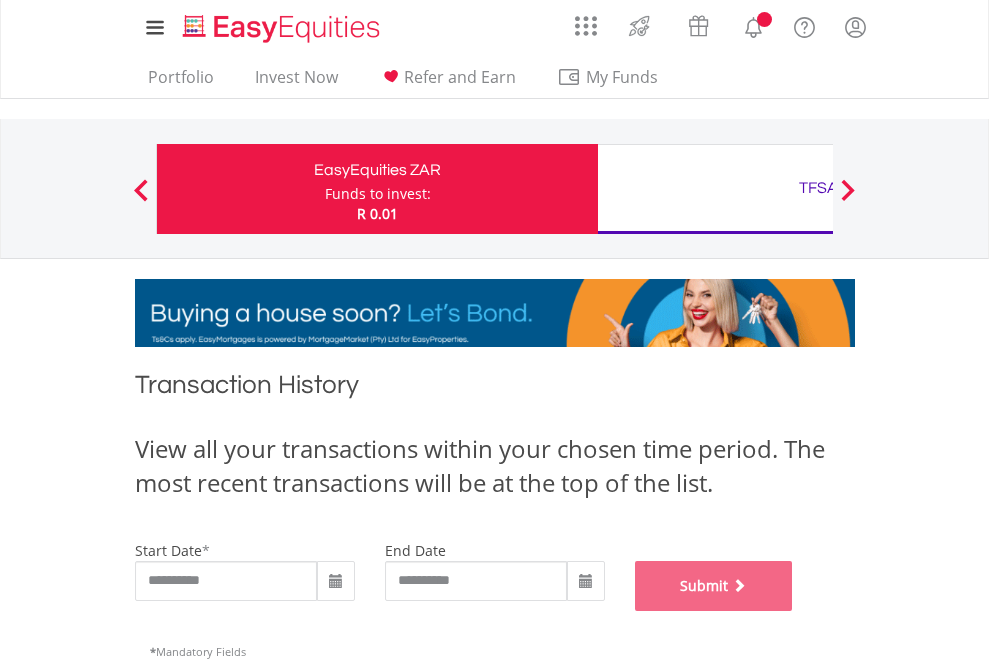 scroll, scrollTop: 811, scrollLeft: 0, axis: vertical 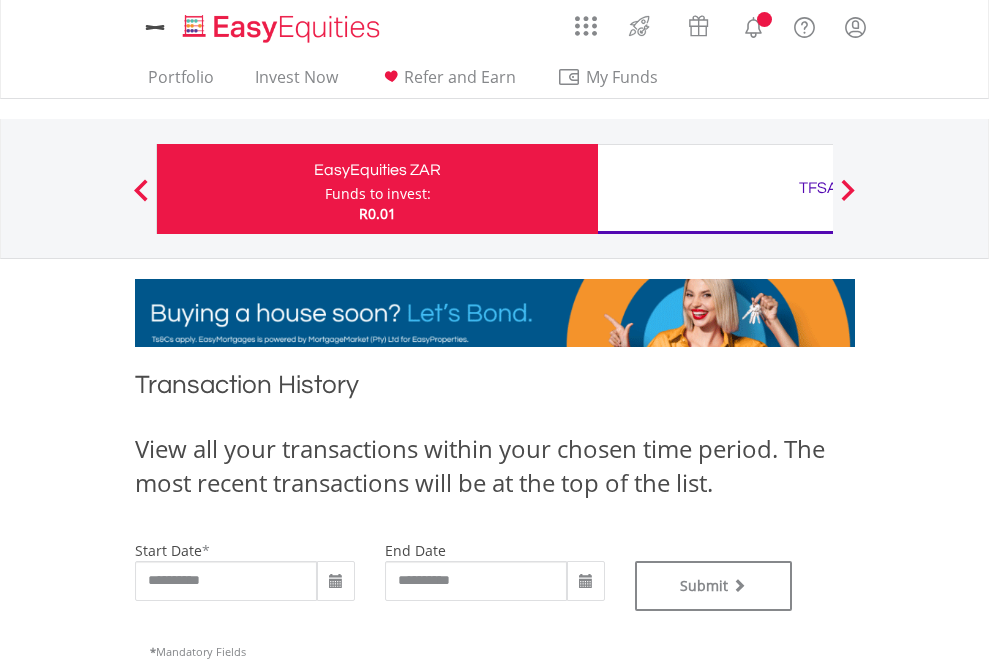 click on "TFSA" at bounding box center [818, 188] 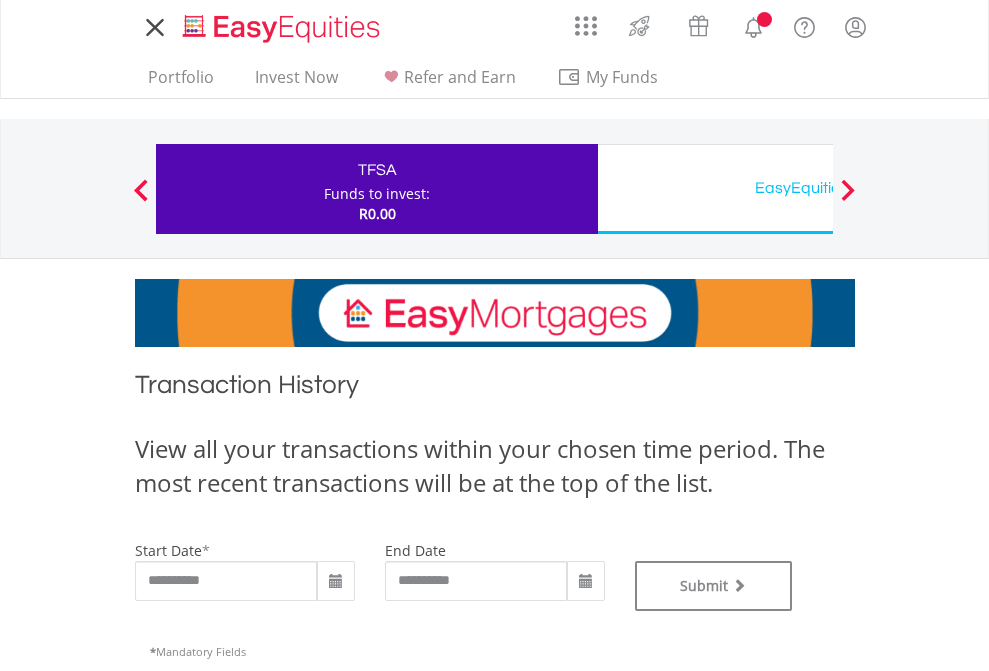 scroll, scrollTop: 0, scrollLeft: 0, axis: both 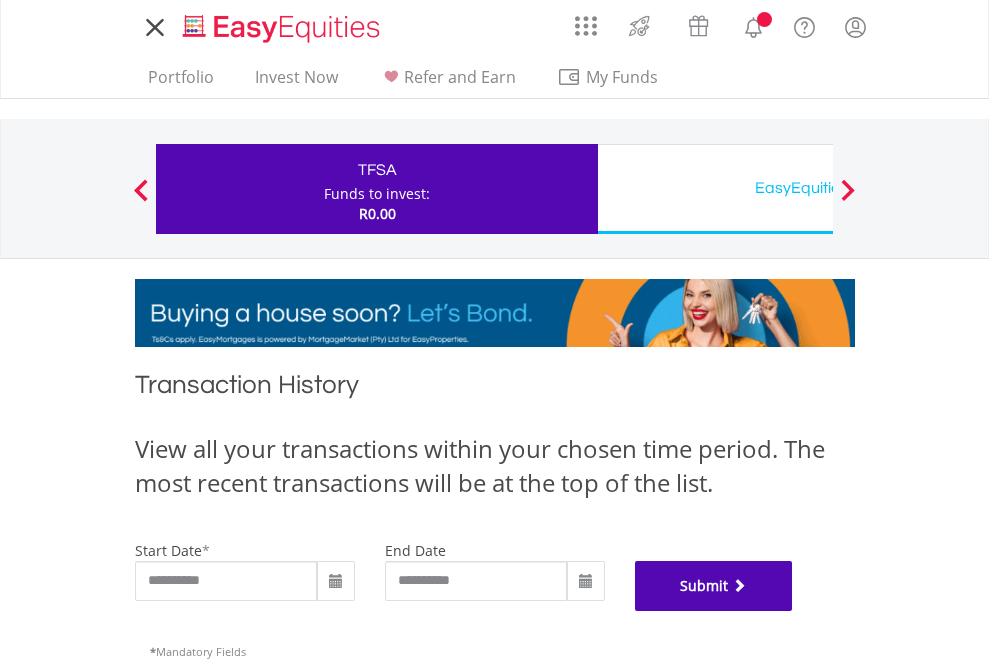 click on "Submit" at bounding box center (714, 586) 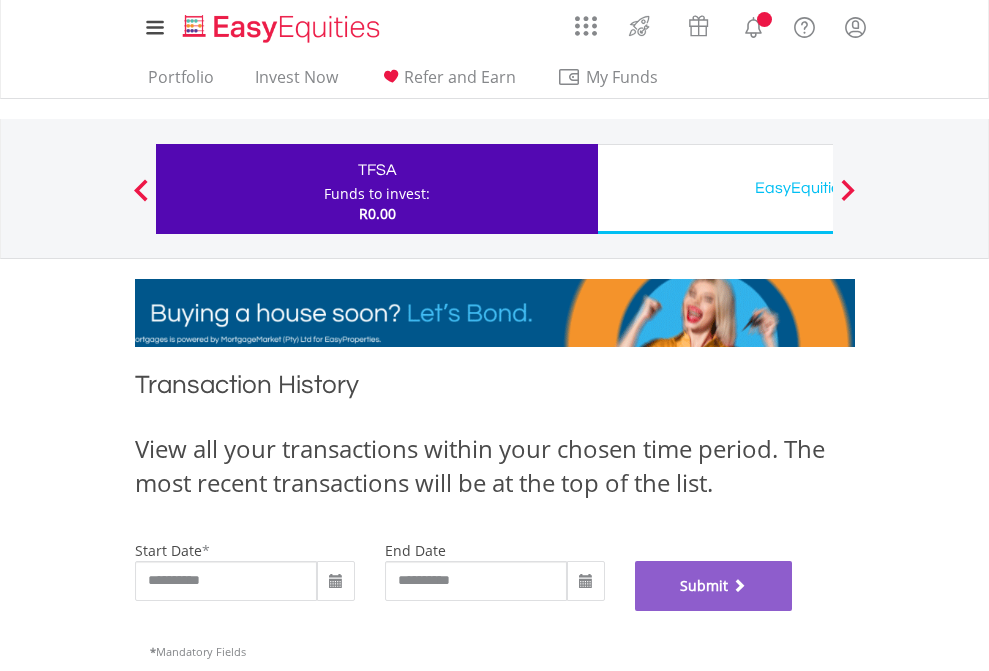 scroll, scrollTop: 811, scrollLeft: 0, axis: vertical 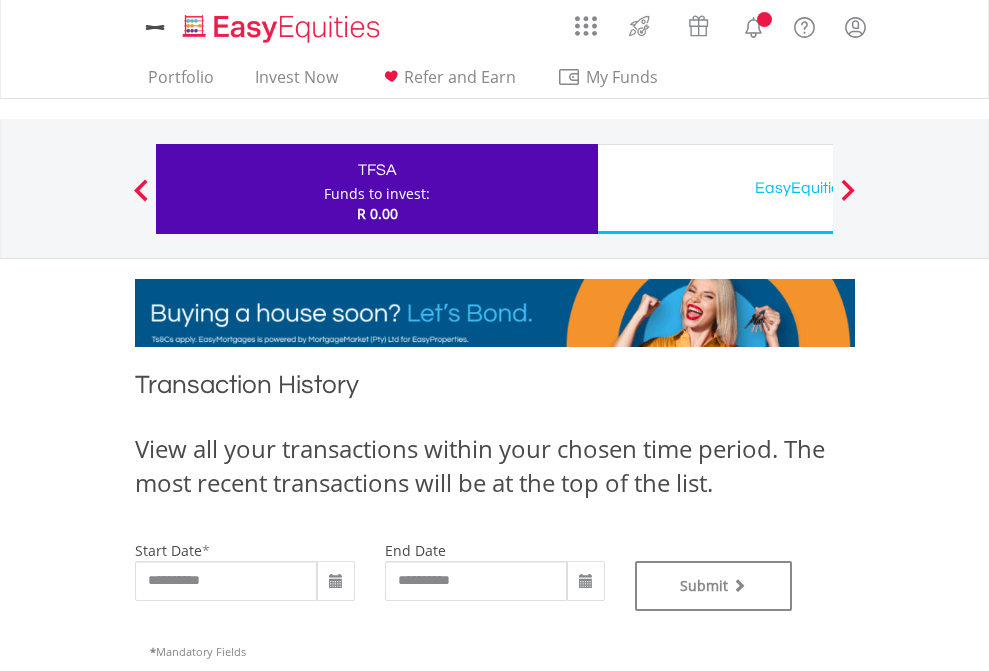 click on "EasyEquities USD" at bounding box center (818, 188) 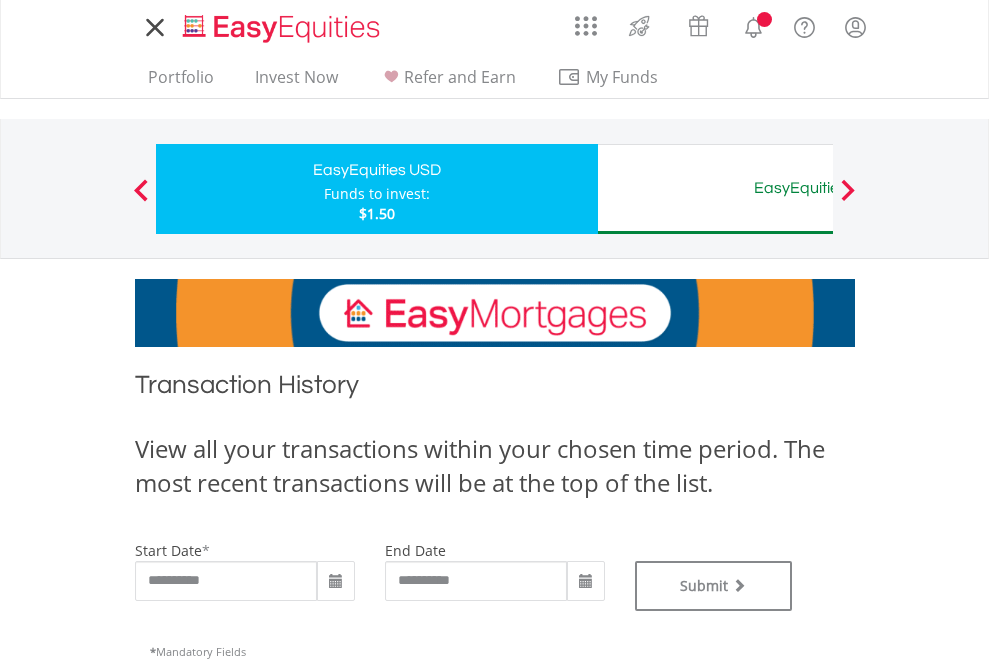 scroll, scrollTop: 0, scrollLeft: 0, axis: both 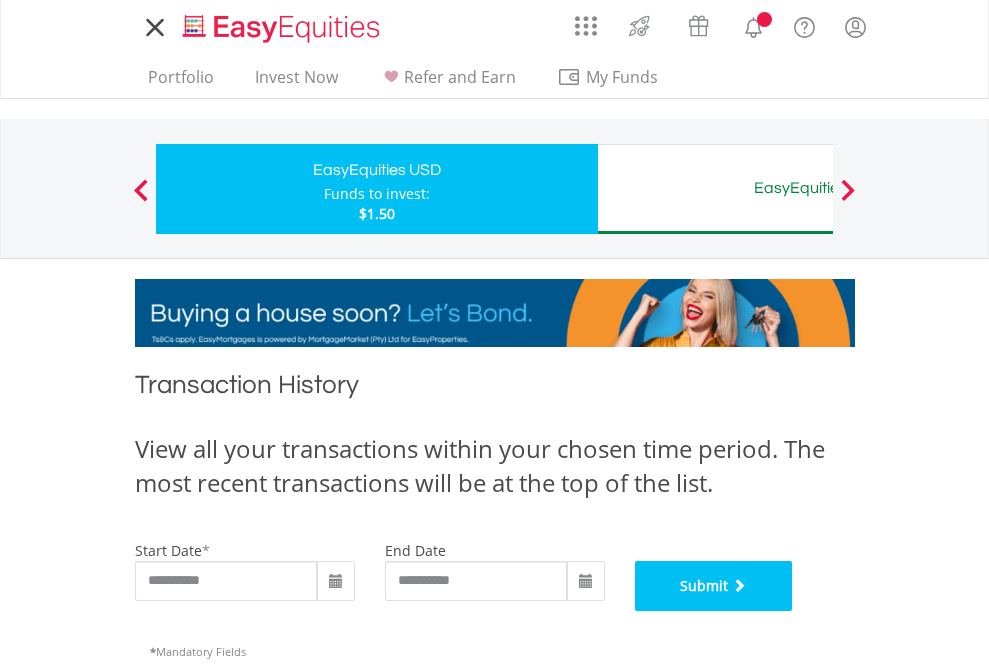 click on "Submit" at bounding box center [714, 586] 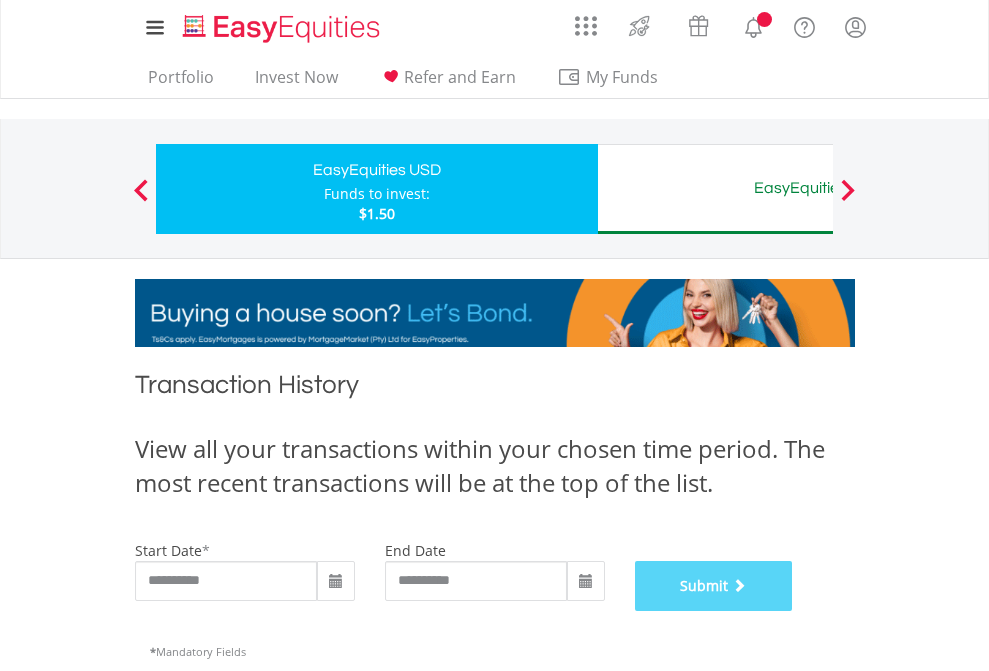 scroll, scrollTop: 811, scrollLeft: 0, axis: vertical 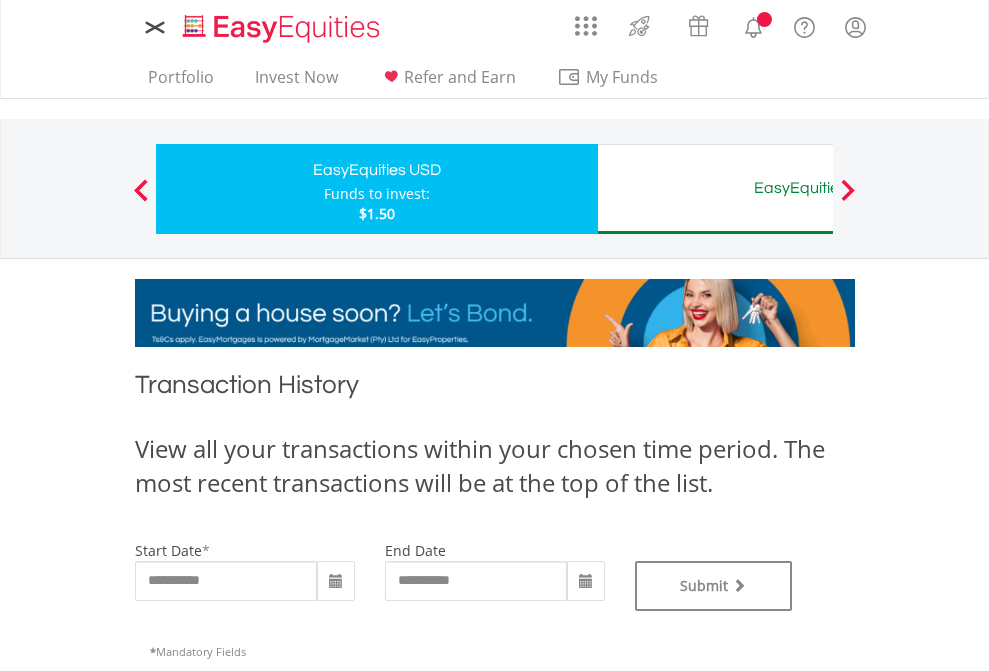 click on "EasyEquities AUD" at bounding box center [818, 188] 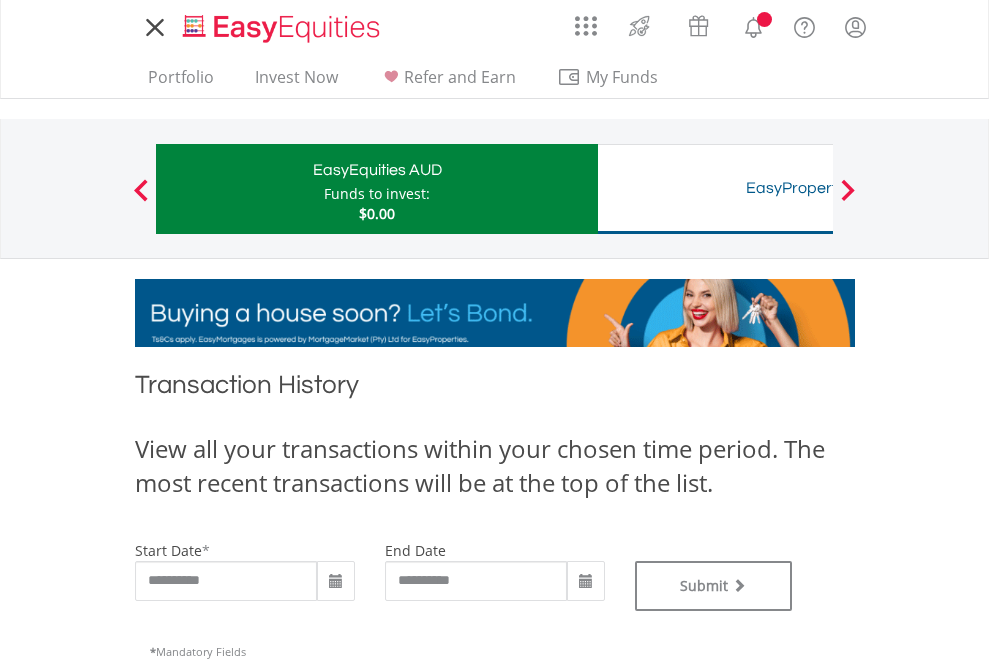 scroll, scrollTop: 0, scrollLeft: 0, axis: both 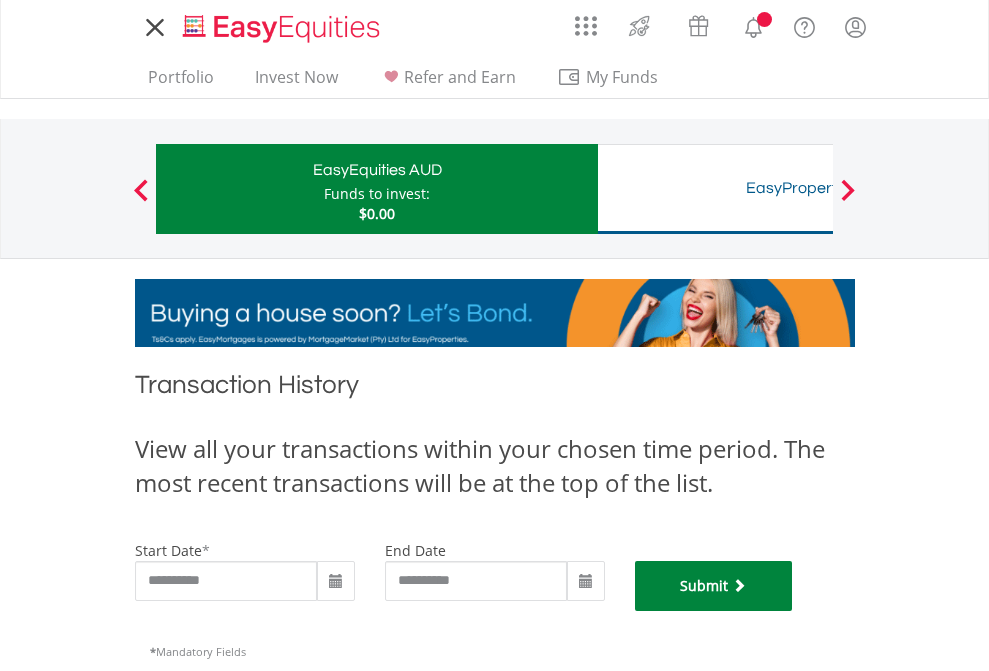 click on "Submit" at bounding box center [714, 586] 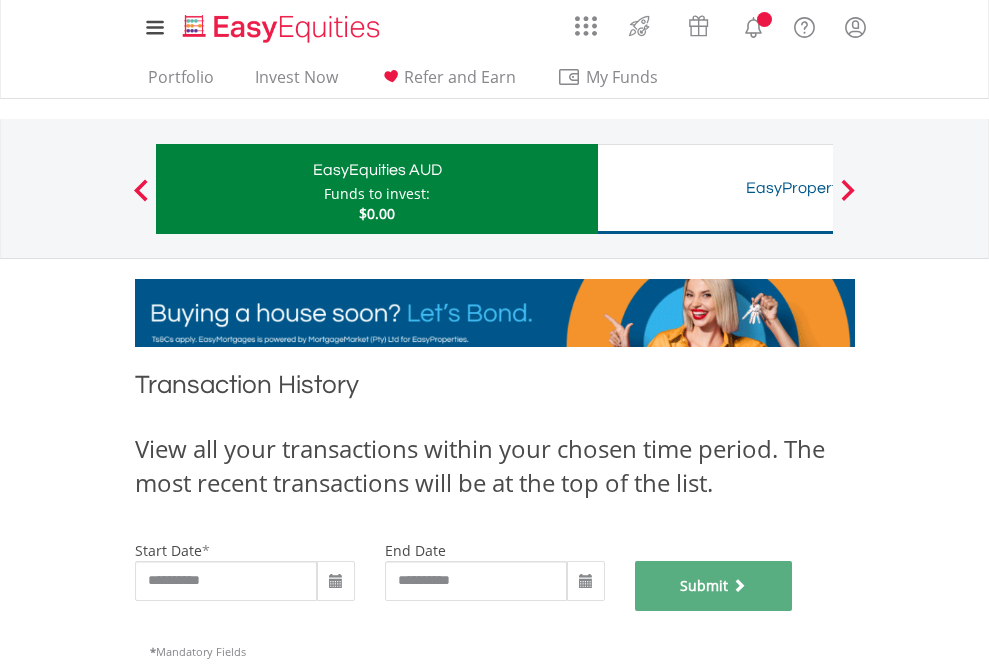 scroll, scrollTop: 811, scrollLeft: 0, axis: vertical 